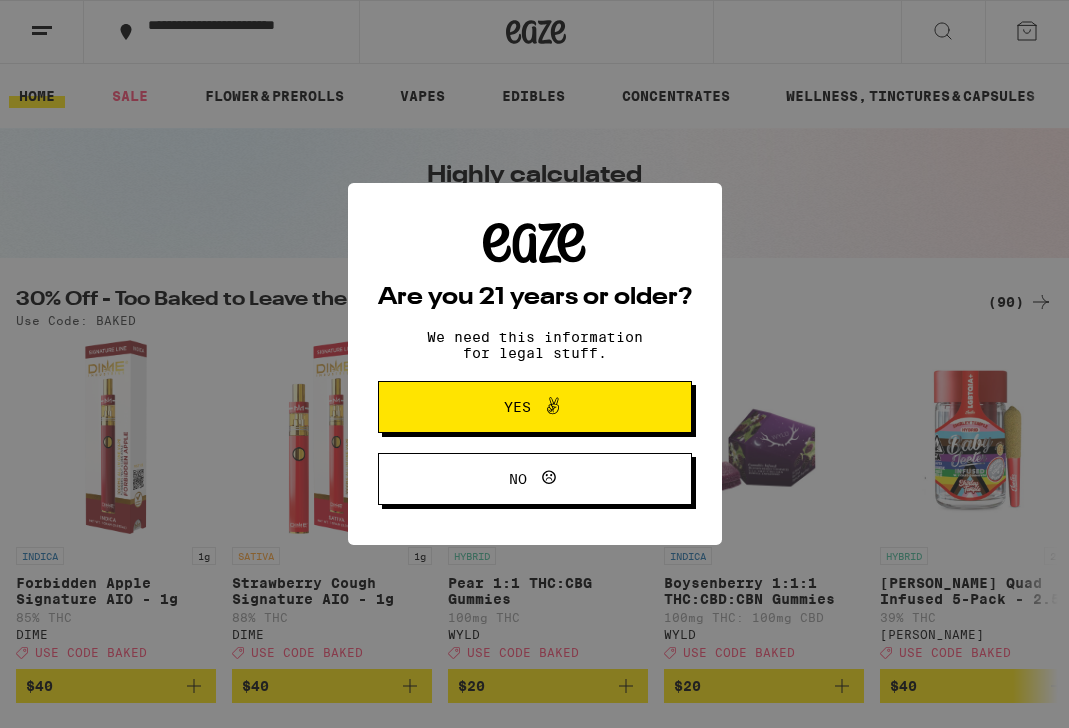 scroll, scrollTop: 0, scrollLeft: 0, axis: both 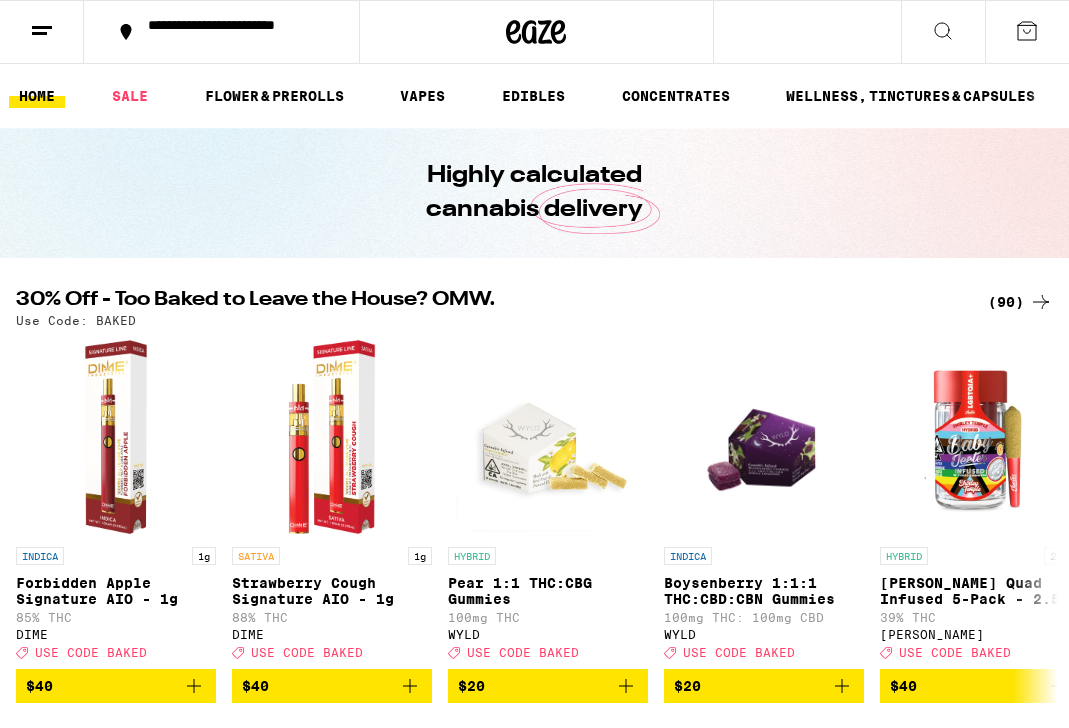 click at bounding box center (42, 32) 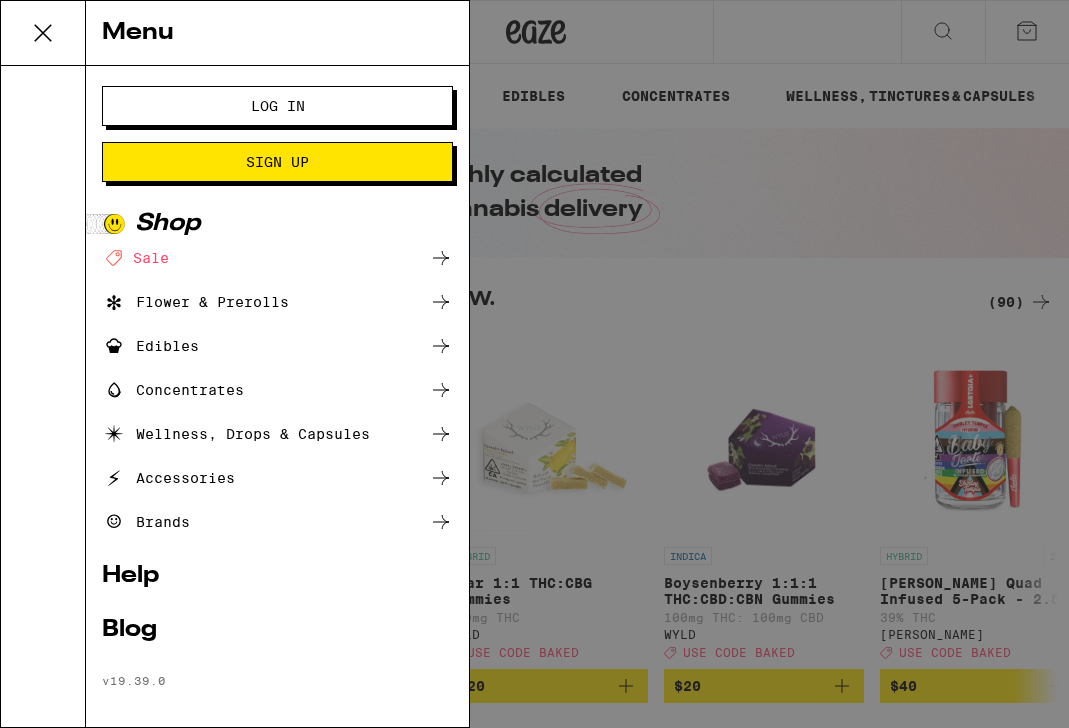 click on "Log In" at bounding box center [277, 106] 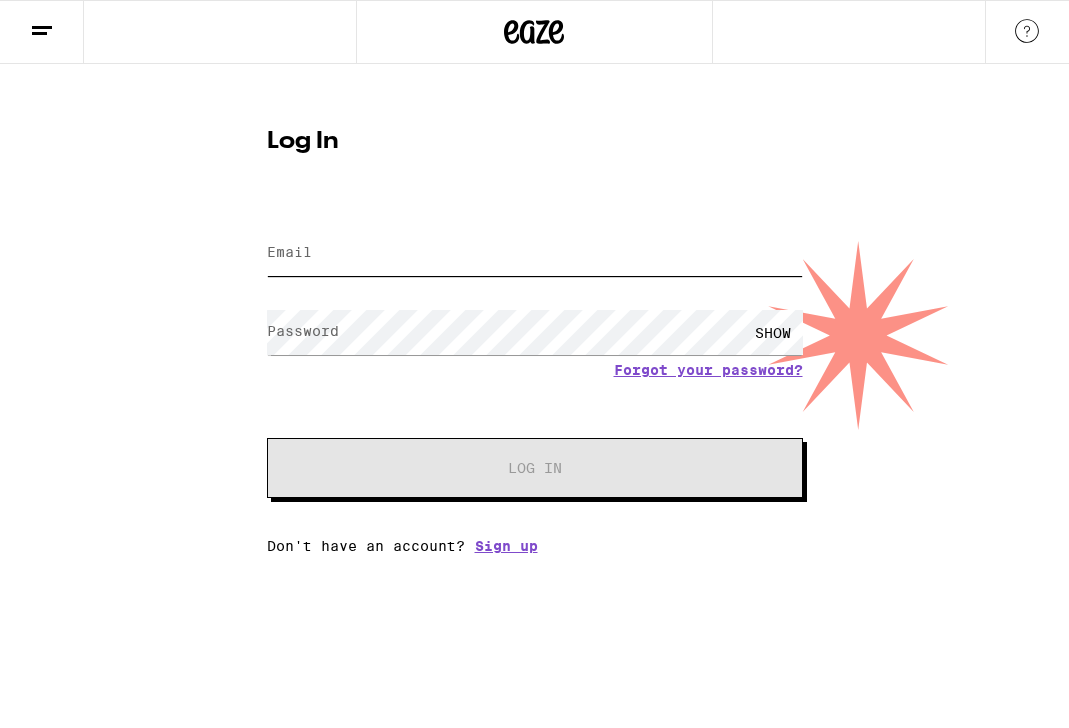 type on "[PERSON_NAME][EMAIL_ADDRESS][DOMAIN_NAME]" 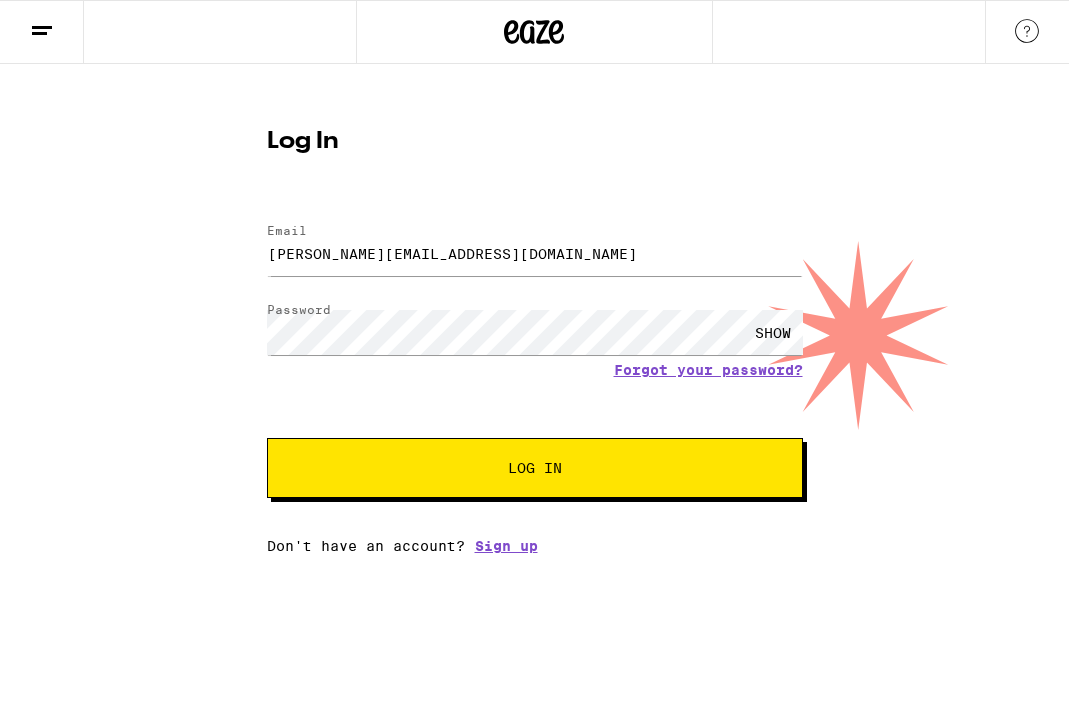 click on "Log In" at bounding box center (535, 468) 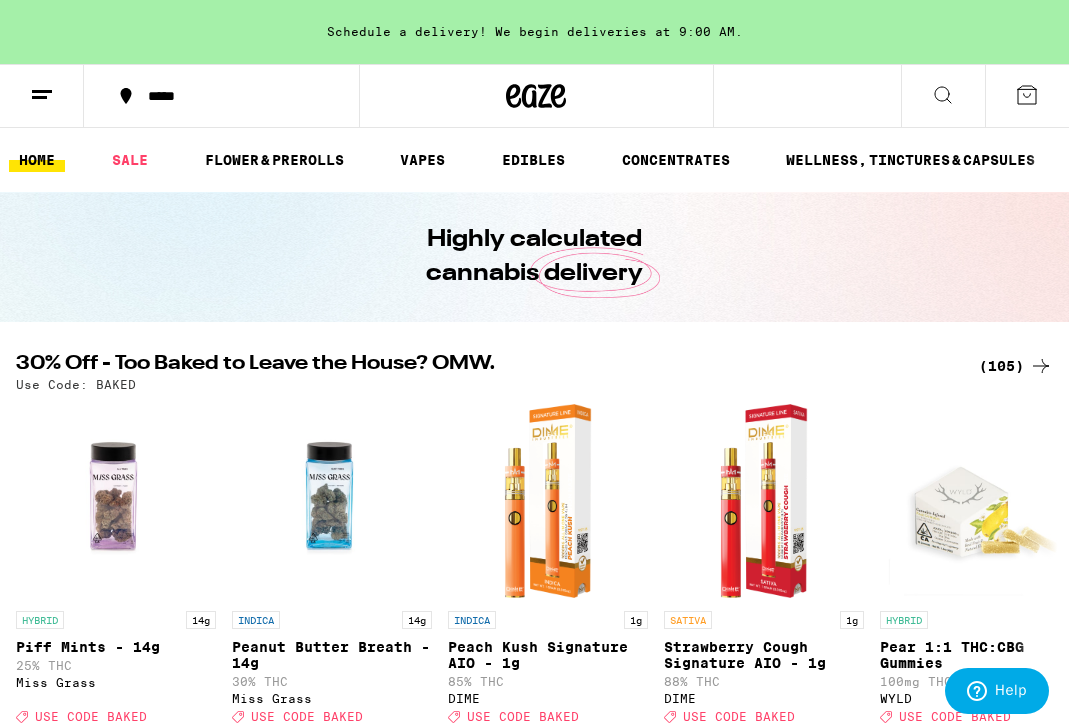 scroll, scrollTop: 456, scrollLeft: 0, axis: vertical 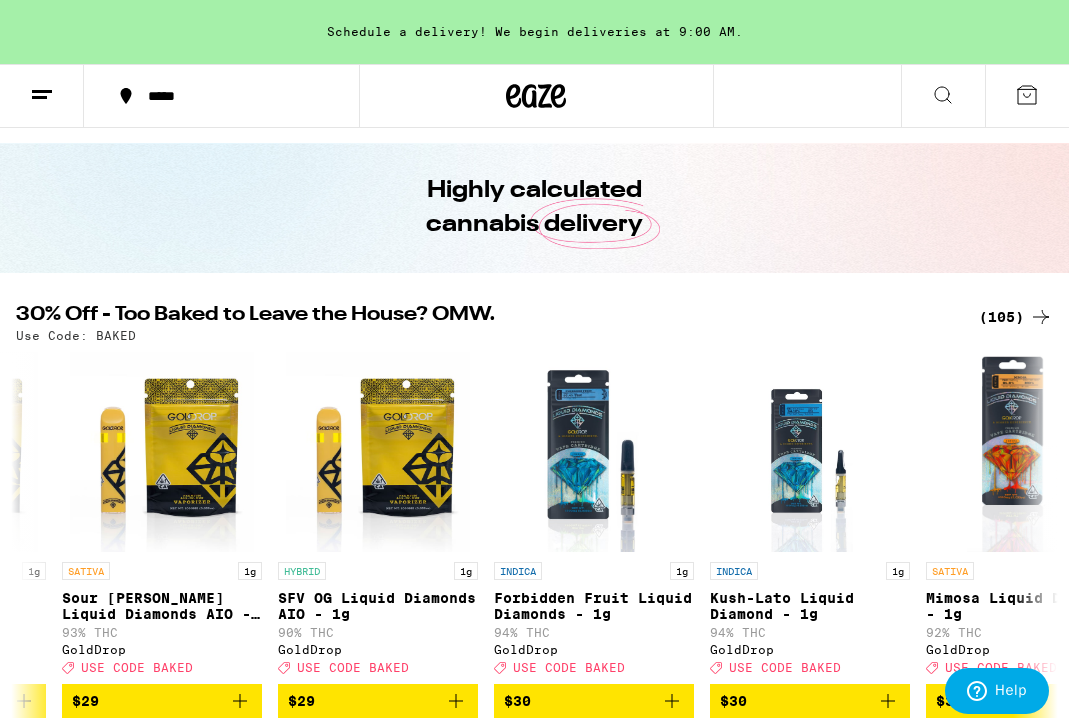 click on "(105)" at bounding box center (1016, 317) 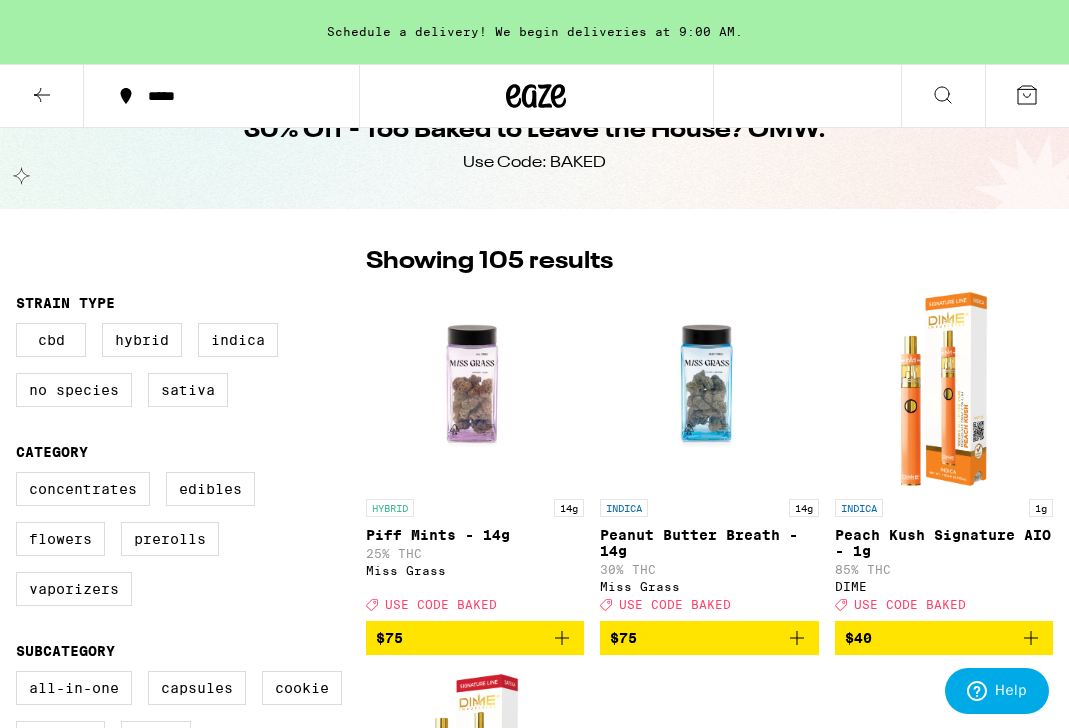 scroll, scrollTop: 0, scrollLeft: 0, axis: both 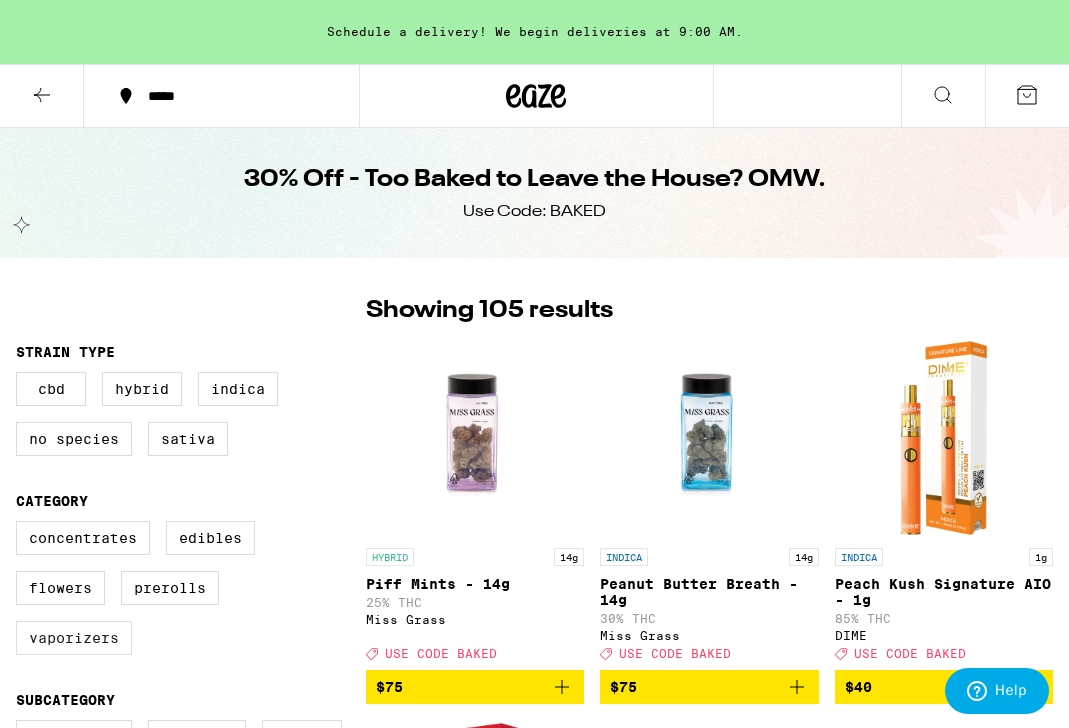 click on "Vaporizers" at bounding box center [74, 638] 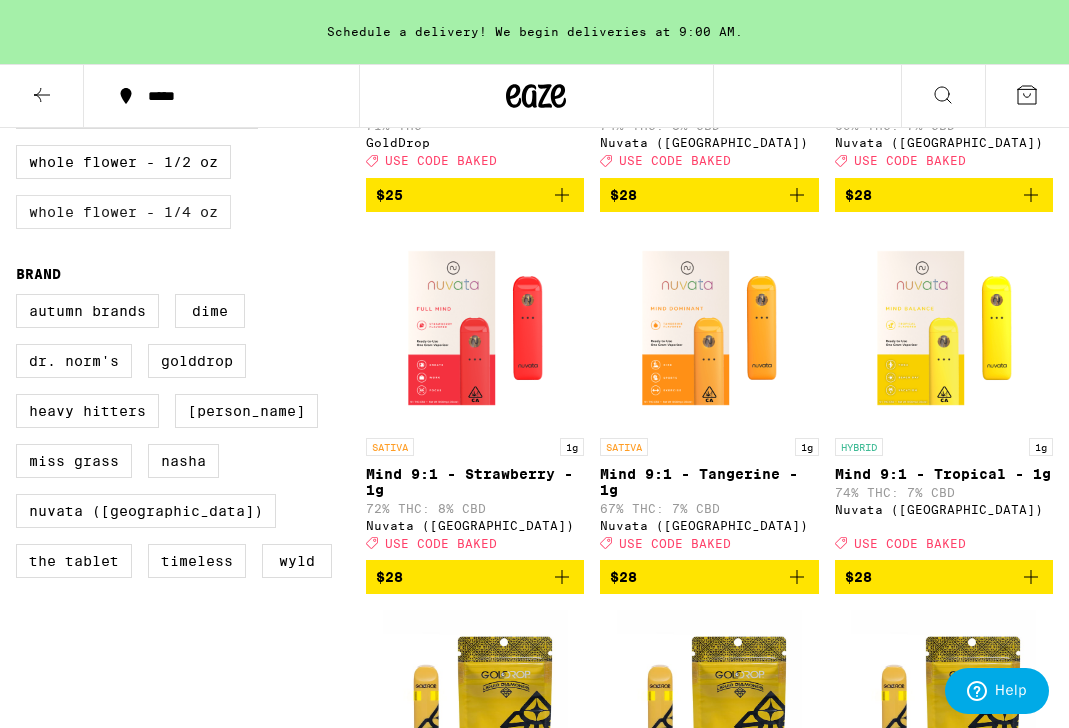 scroll, scrollTop: 876, scrollLeft: 0, axis: vertical 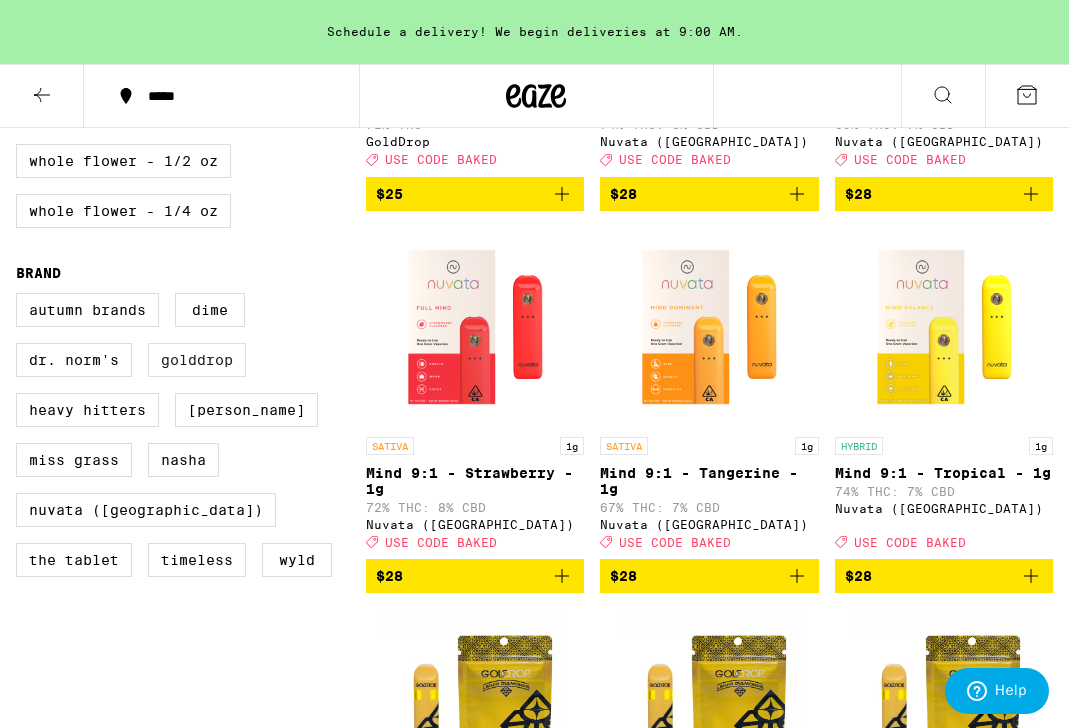 click on "GoldDrop" at bounding box center (197, 360) 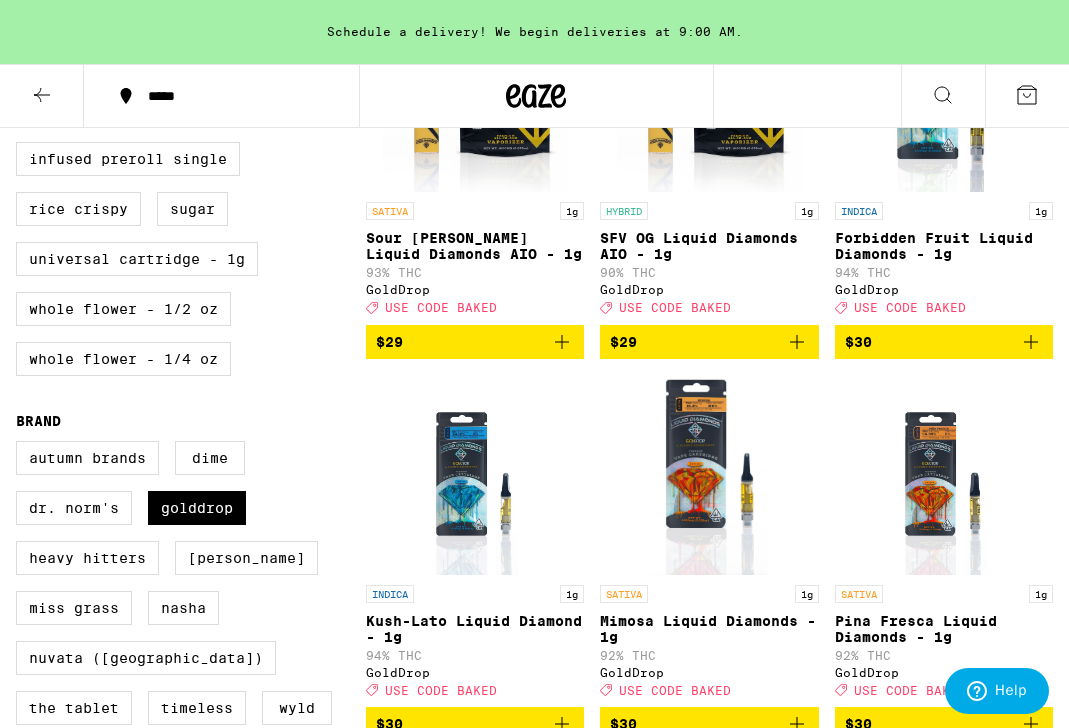 scroll, scrollTop: 717, scrollLeft: 0, axis: vertical 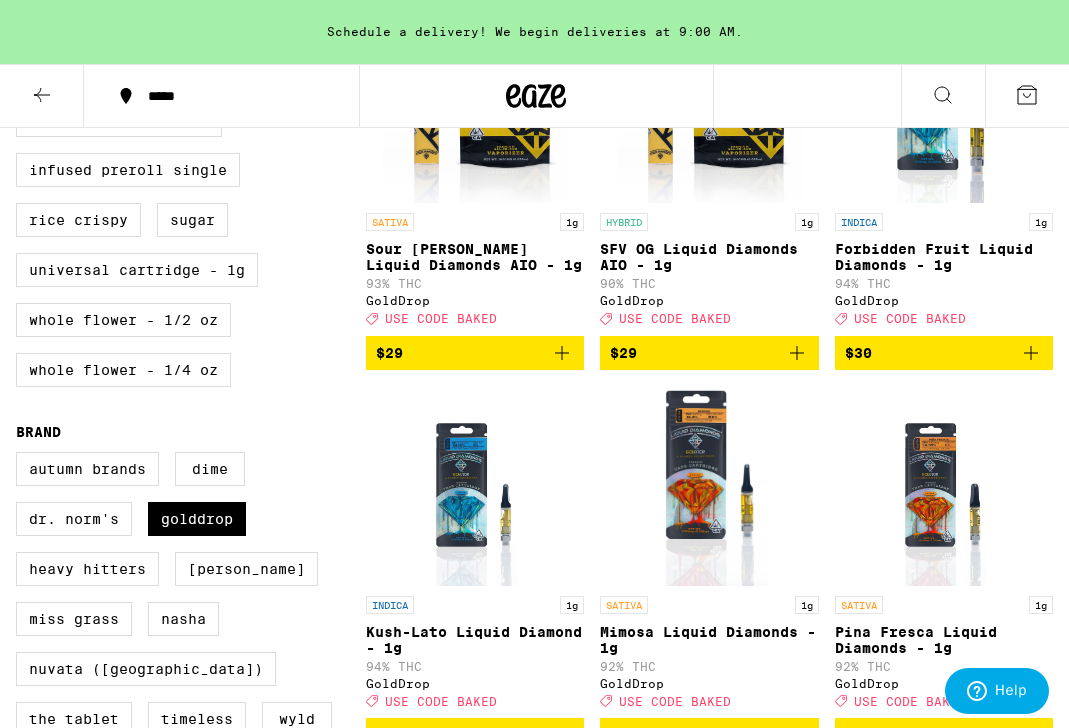 click 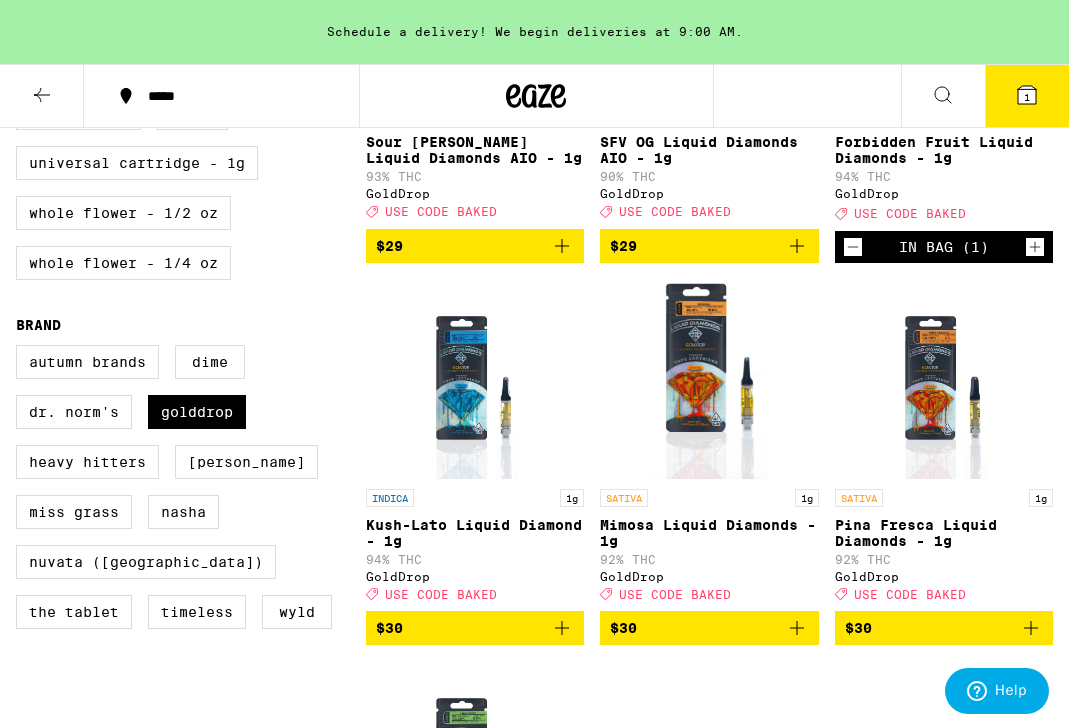 scroll, scrollTop: 825, scrollLeft: 0, axis: vertical 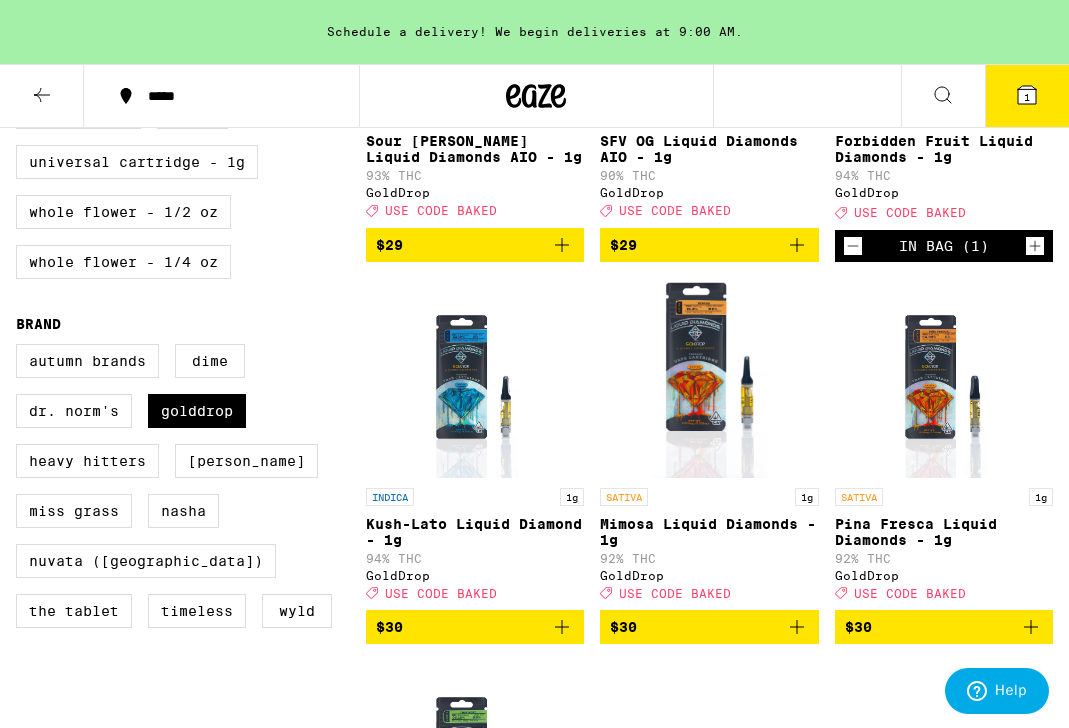 click 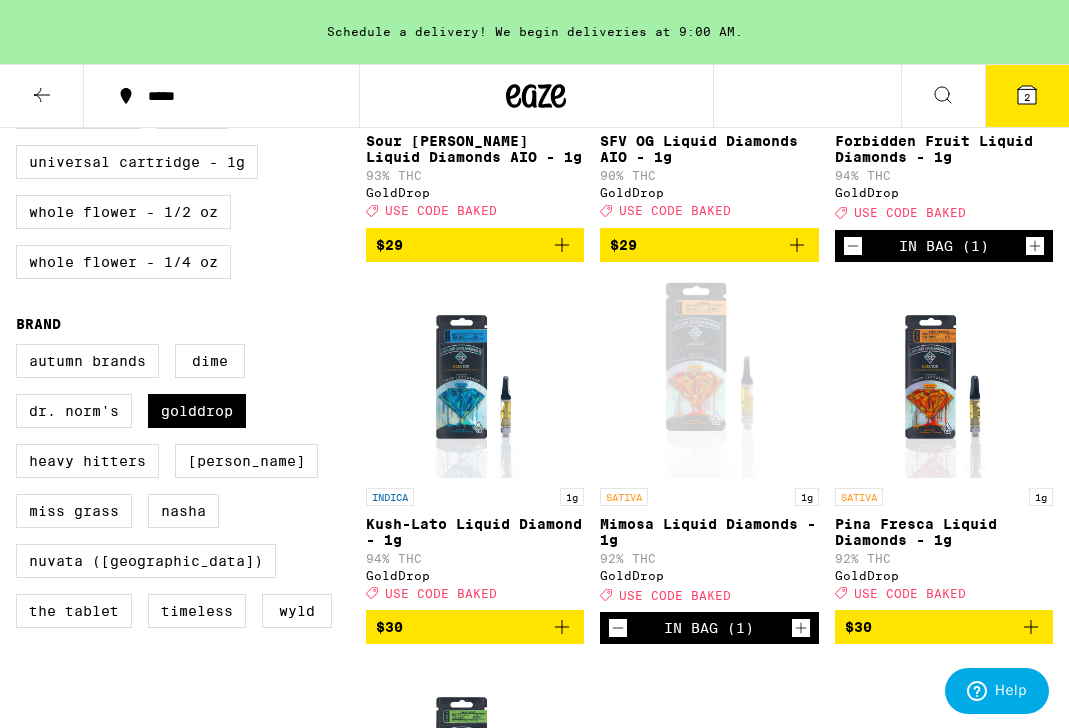 click on "2" at bounding box center [1027, 97] 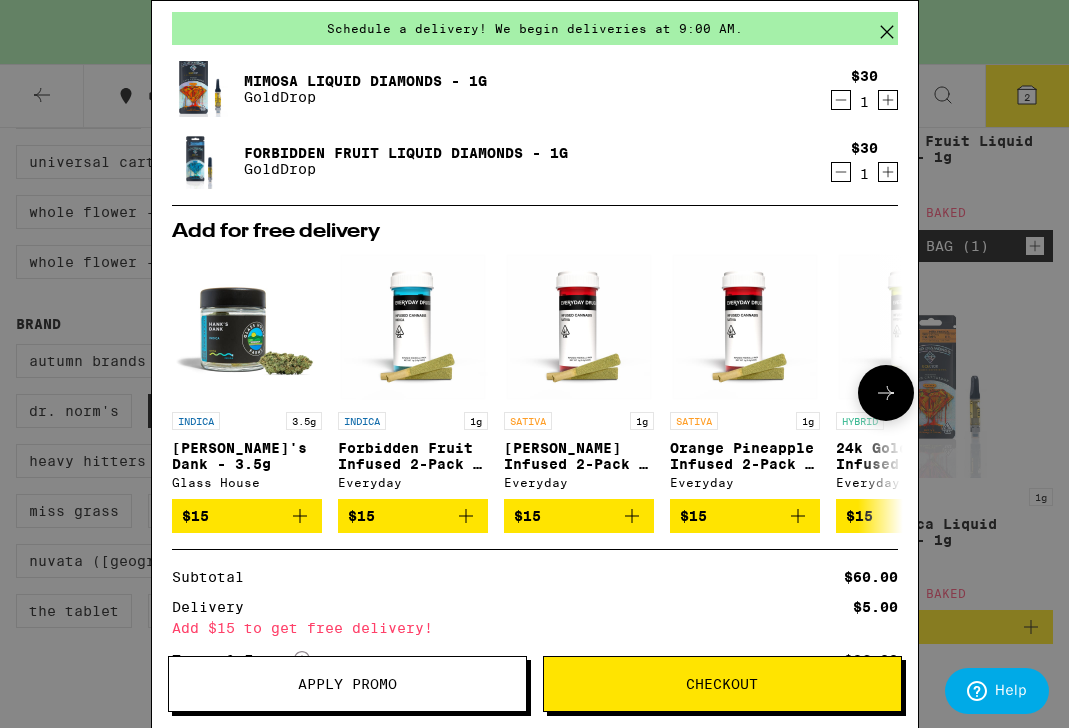scroll, scrollTop: 0, scrollLeft: 0, axis: both 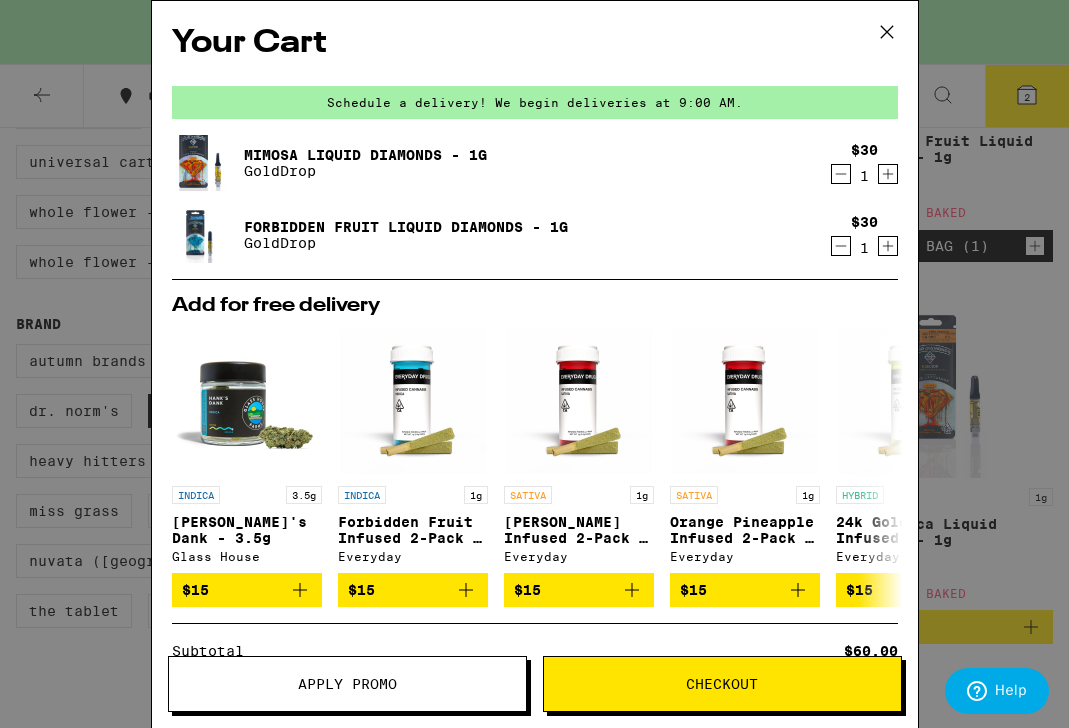click 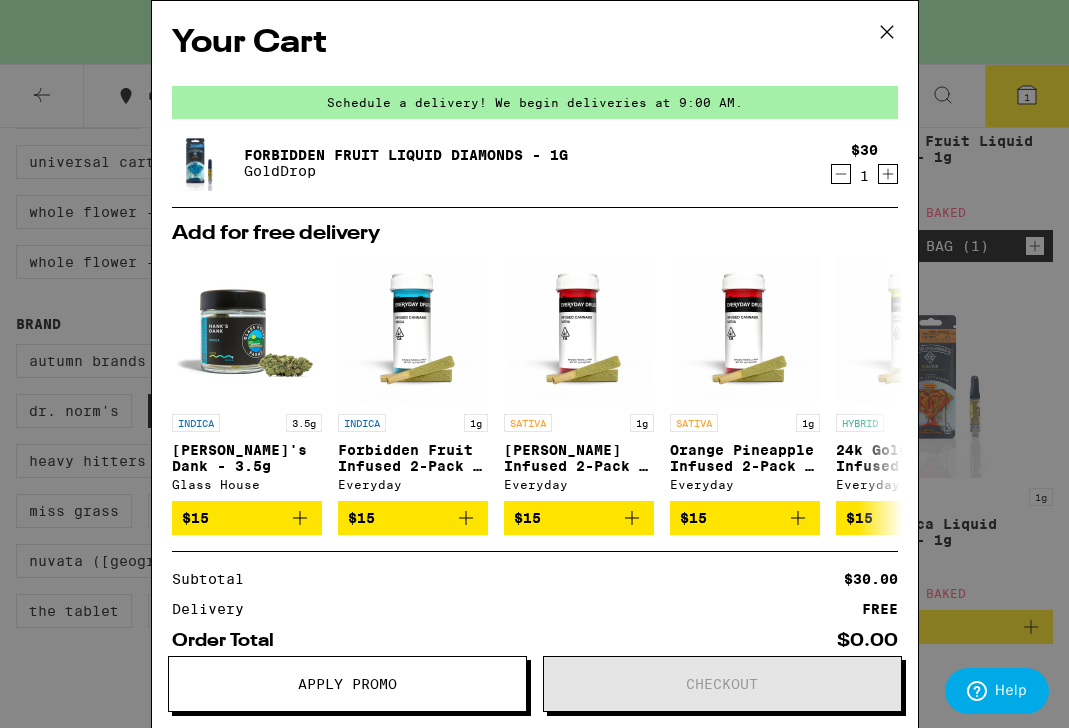 click 